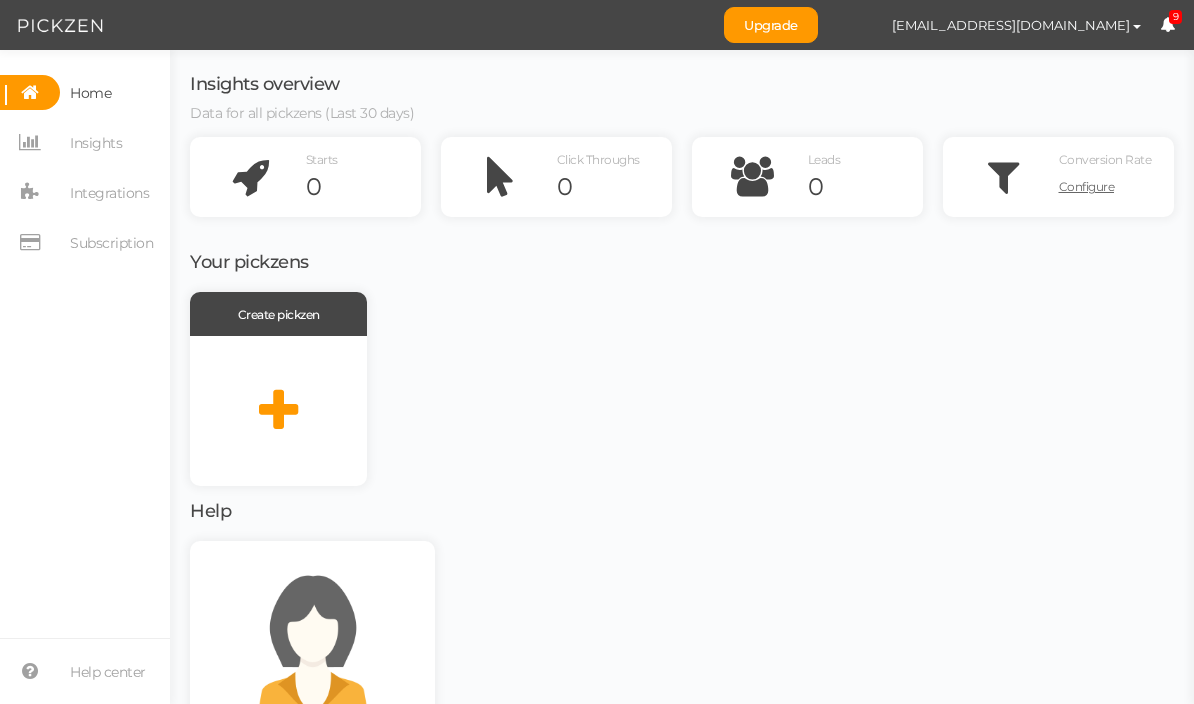 scroll, scrollTop: 0, scrollLeft: 0, axis: both 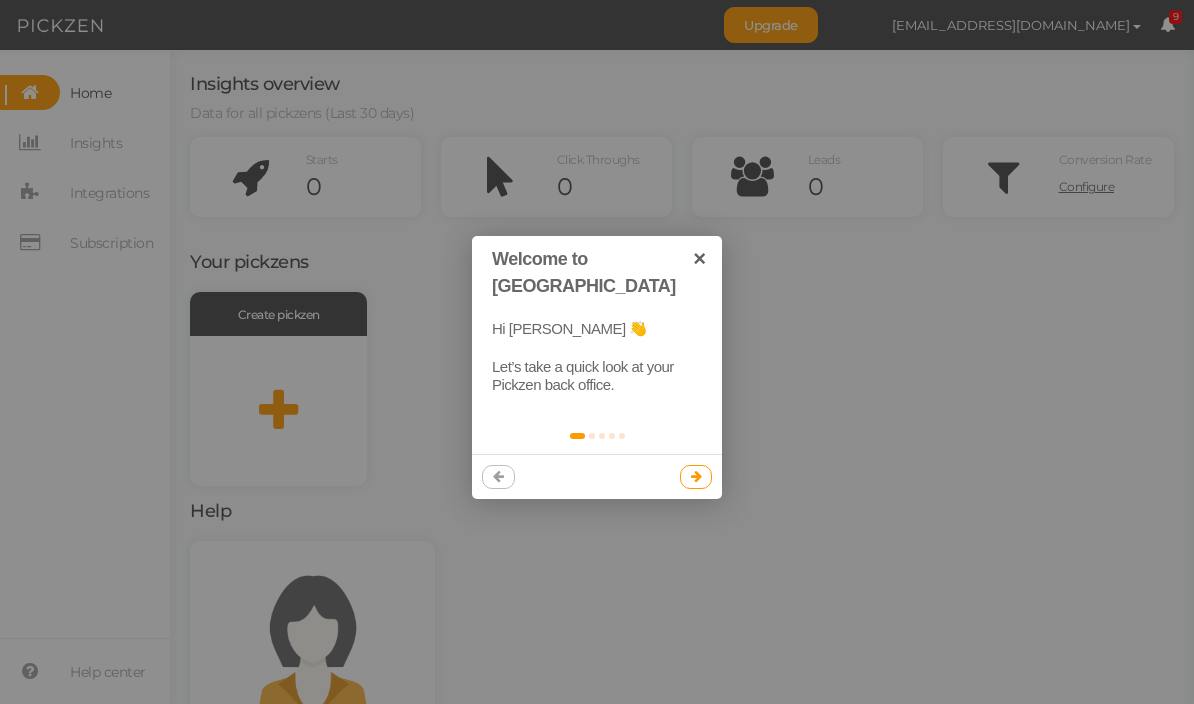 click at bounding box center [597, 352] 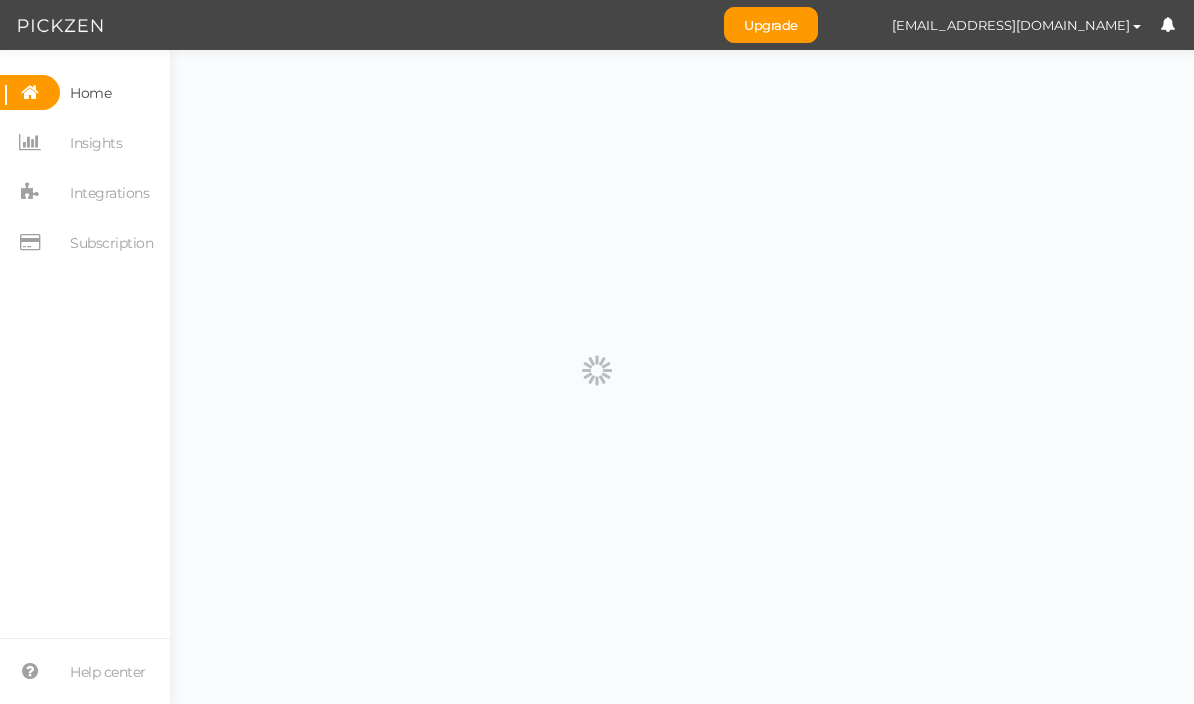 scroll, scrollTop: 0, scrollLeft: 0, axis: both 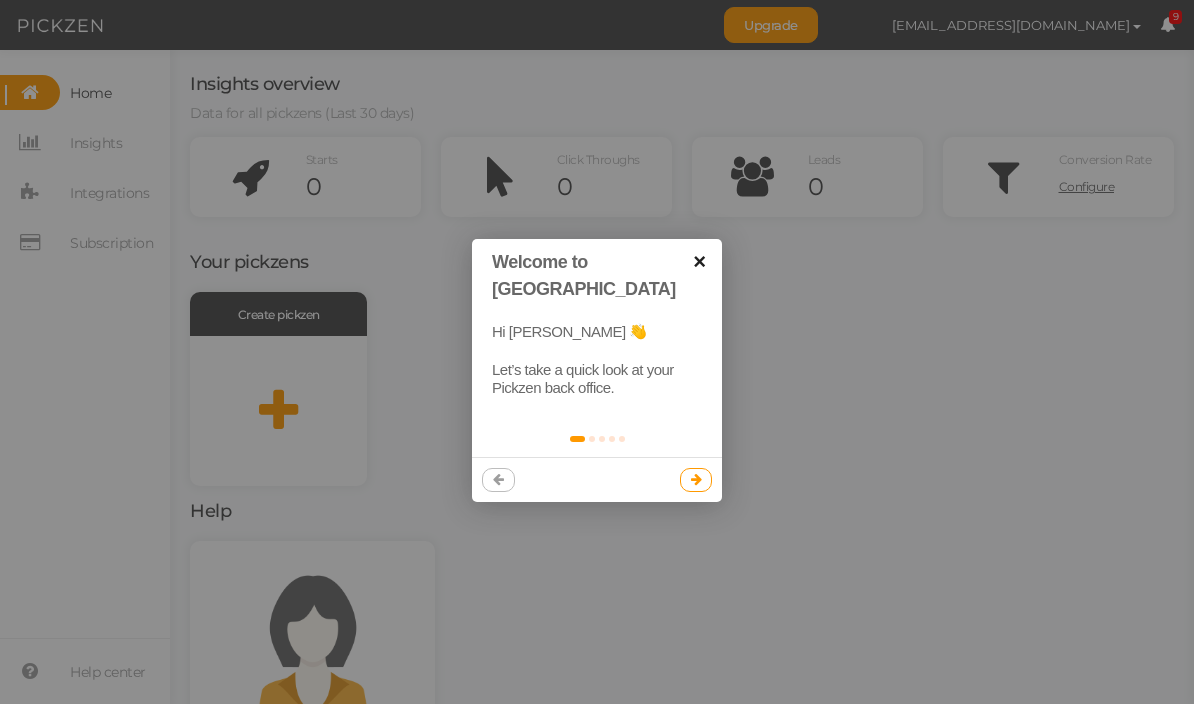 click on "×" at bounding box center (699, 261) 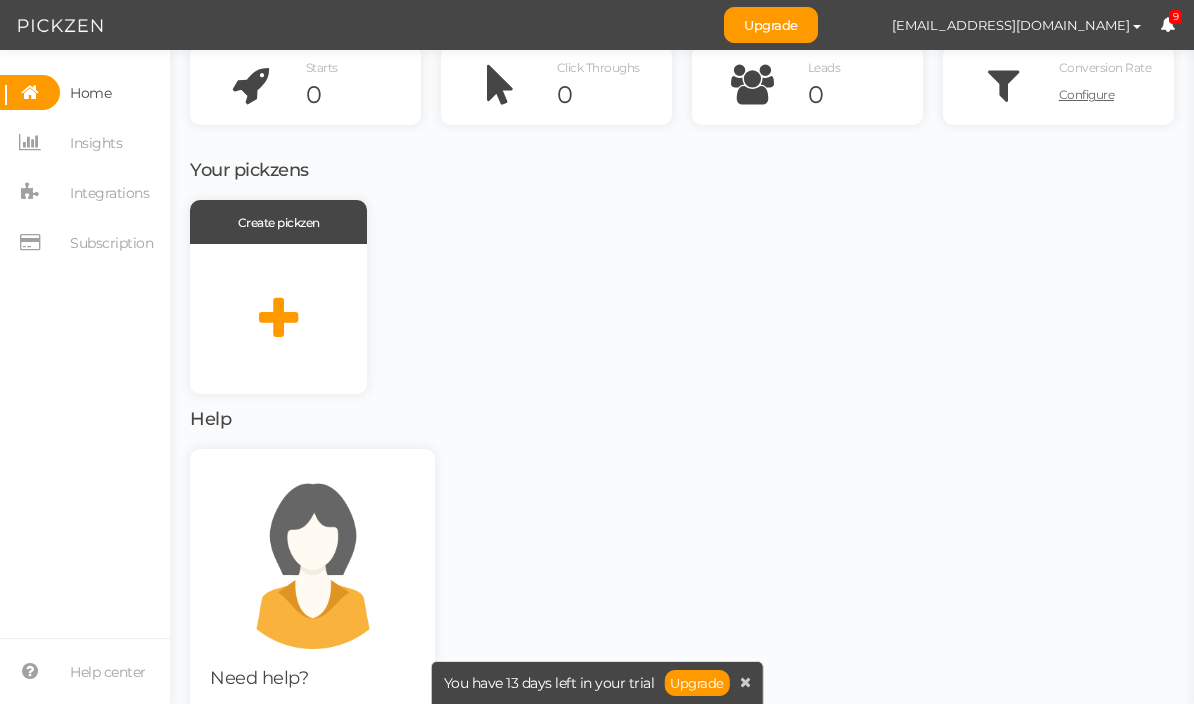 scroll, scrollTop: 75, scrollLeft: 0, axis: vertical 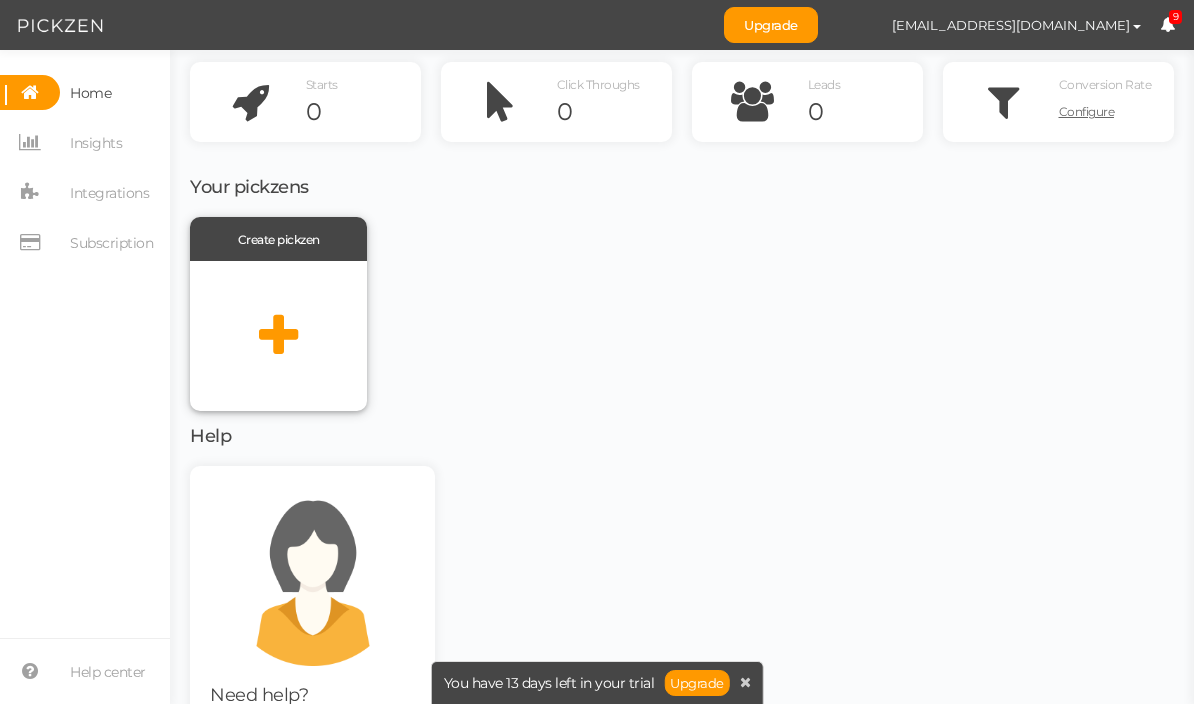 click at bounding box center (278, 336) 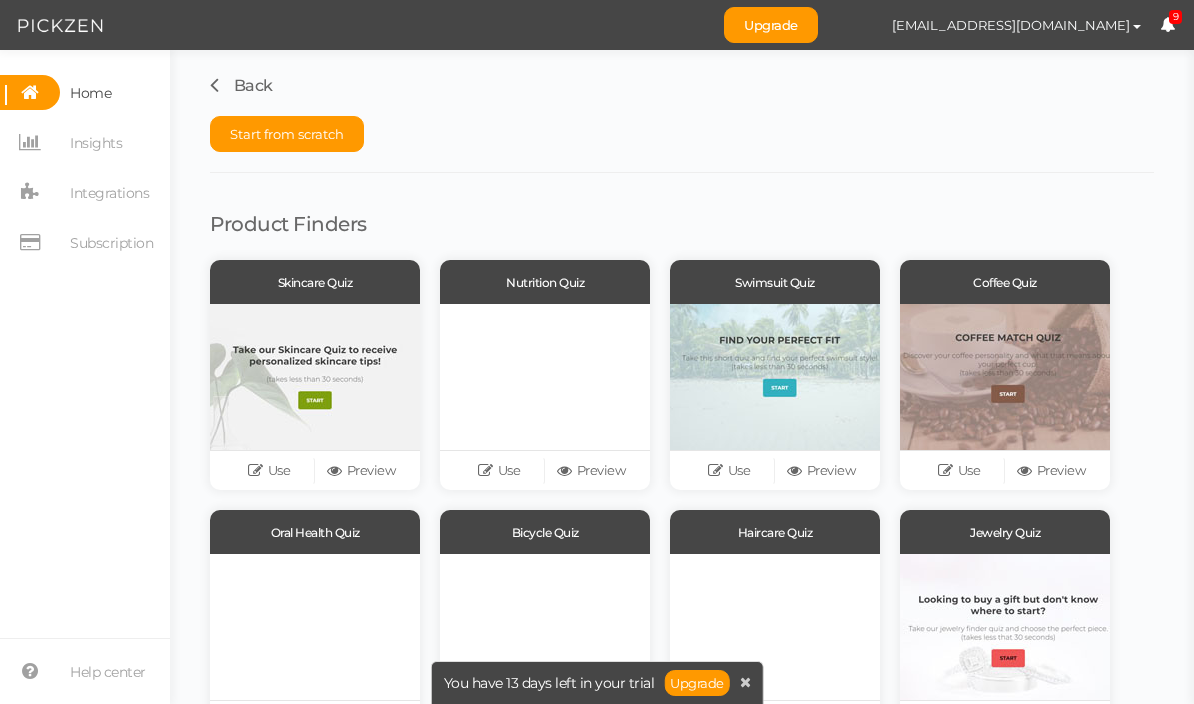 scroll, scrollTop: 0, scrollLeft: 0, axis: both 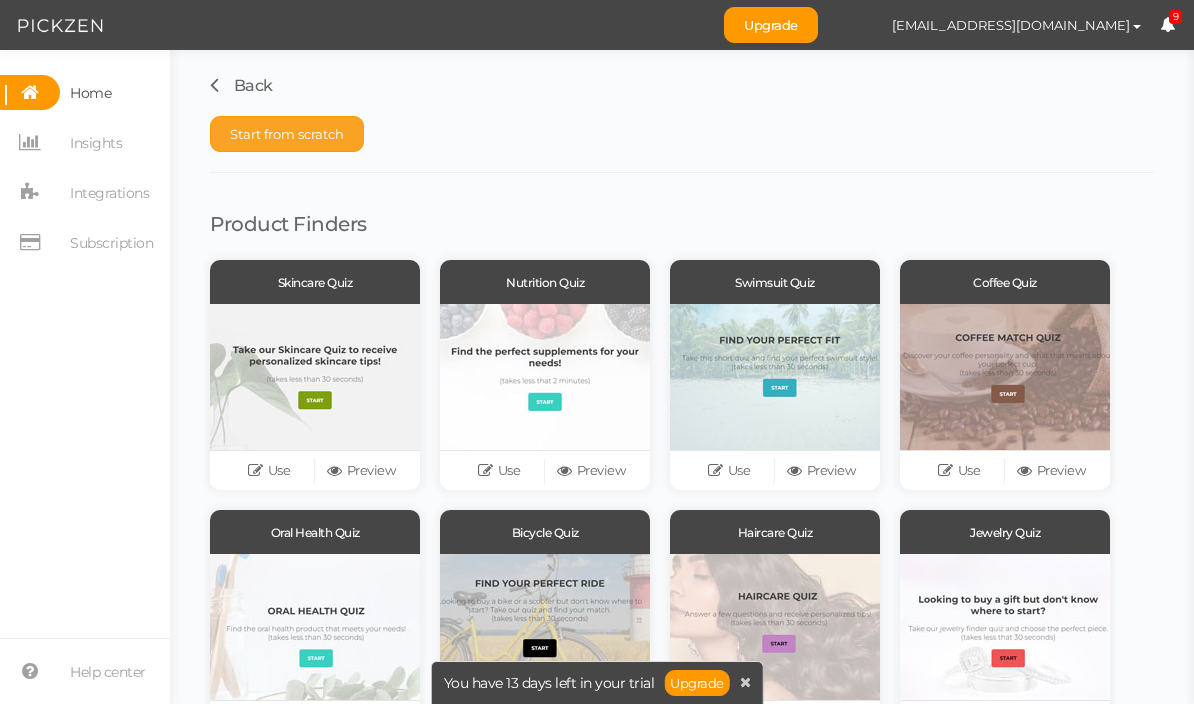 click on "Start from scratch" at bounding box center (287, 134) 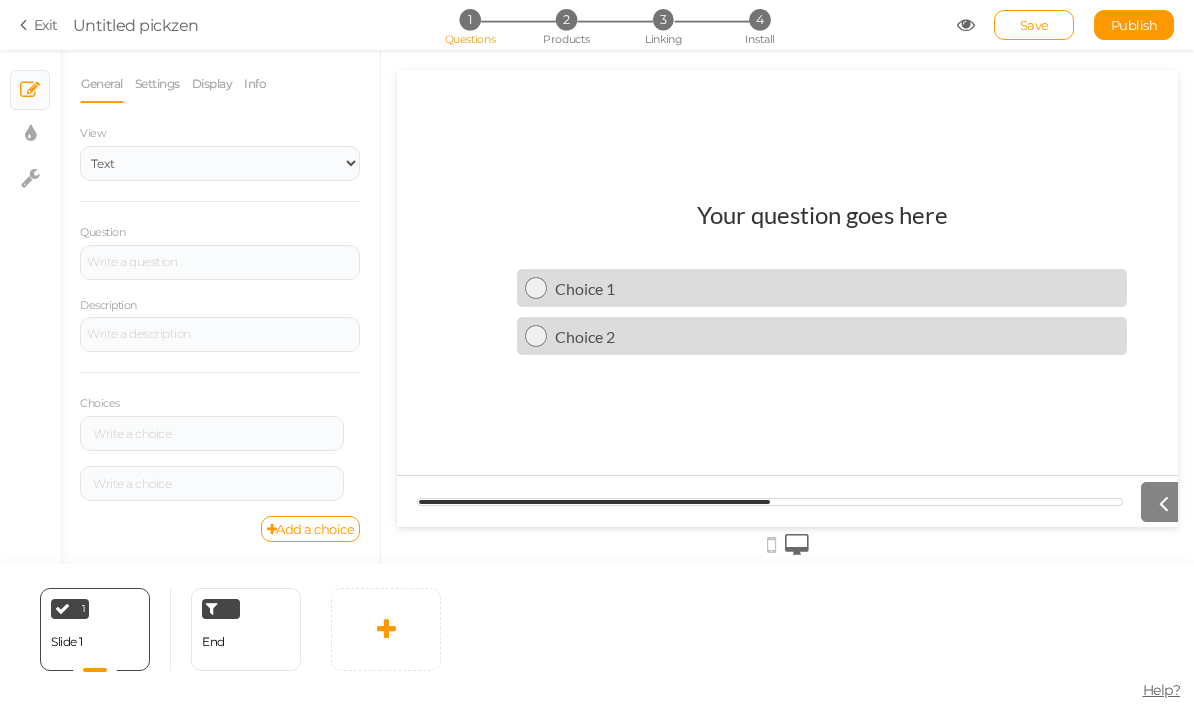 scroll, scrollTop: 0, scrollLeft: 0, axis: both 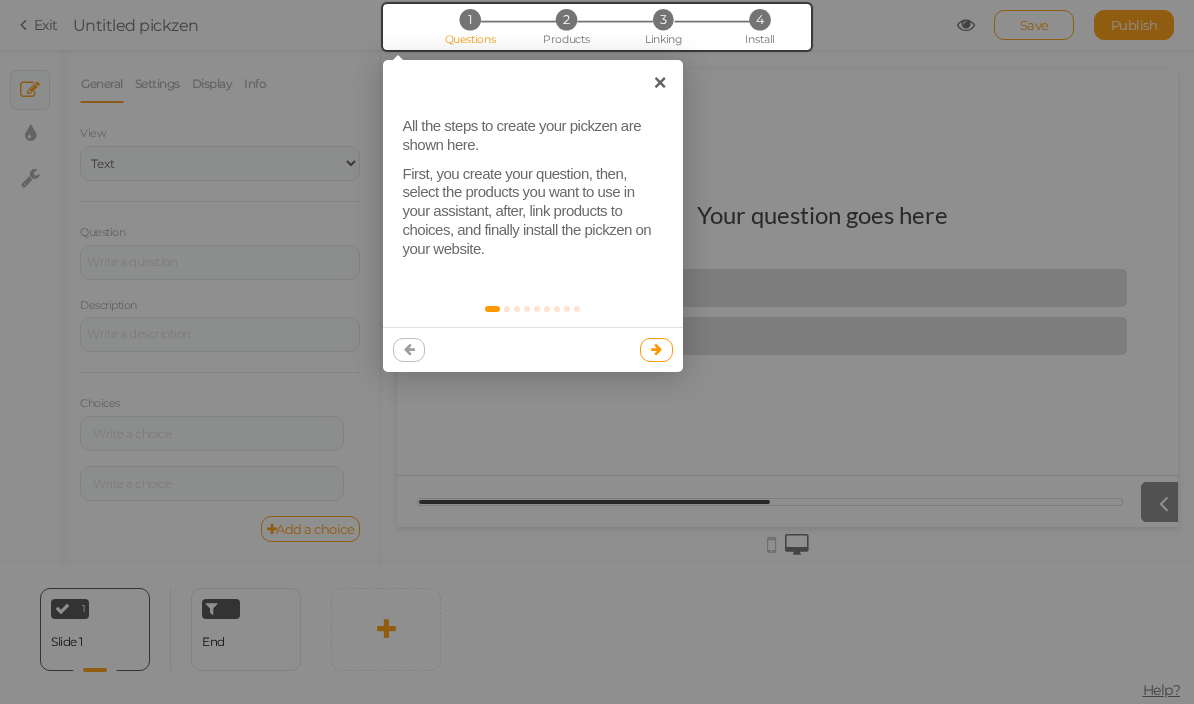 click at bounding box center (656, 349) 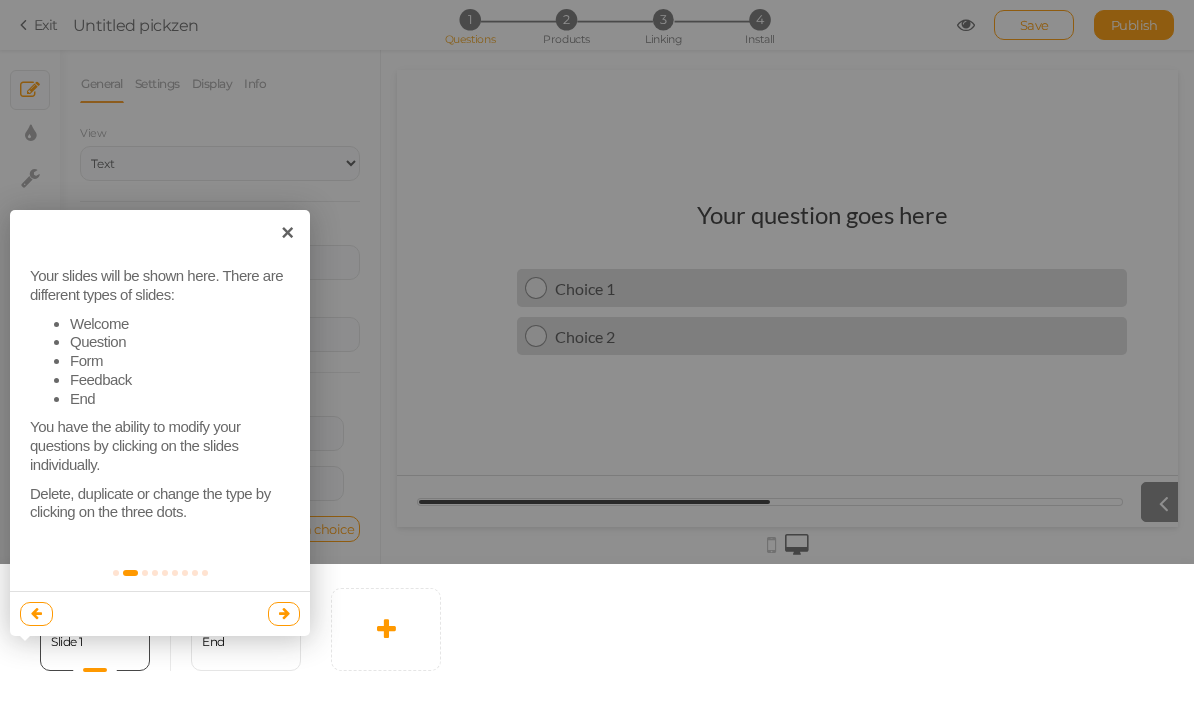 click at bounding box center [597, 352] 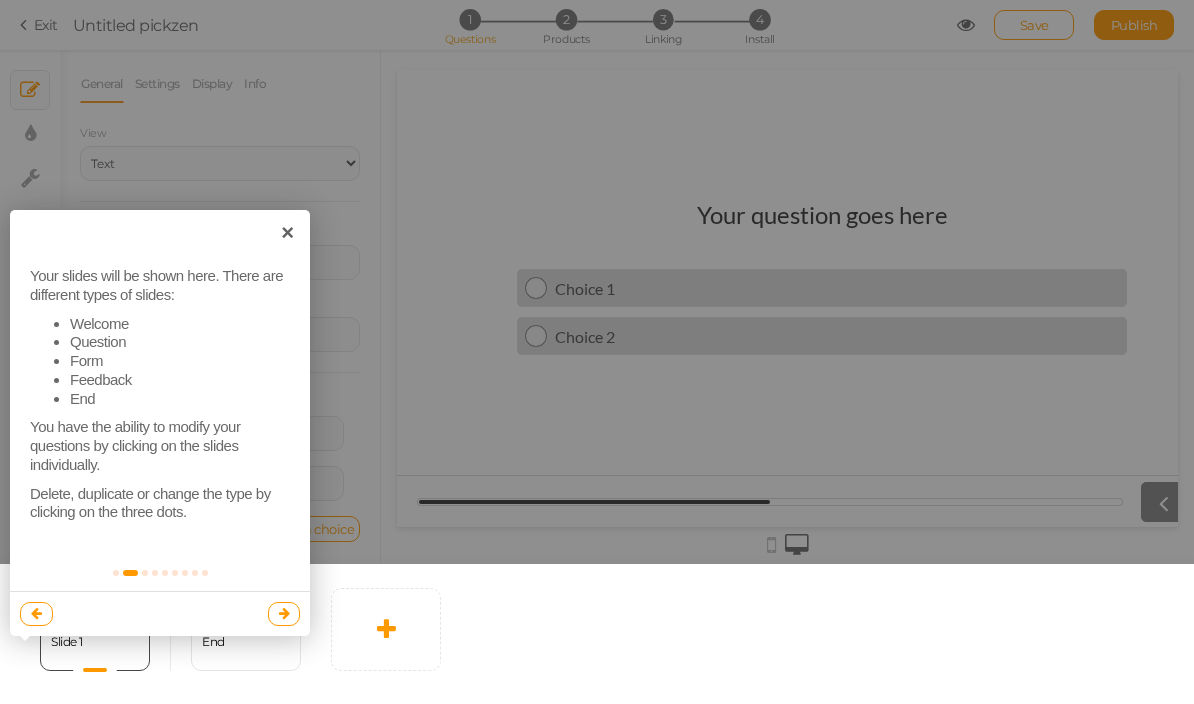 click at bounding box center [597, 352] 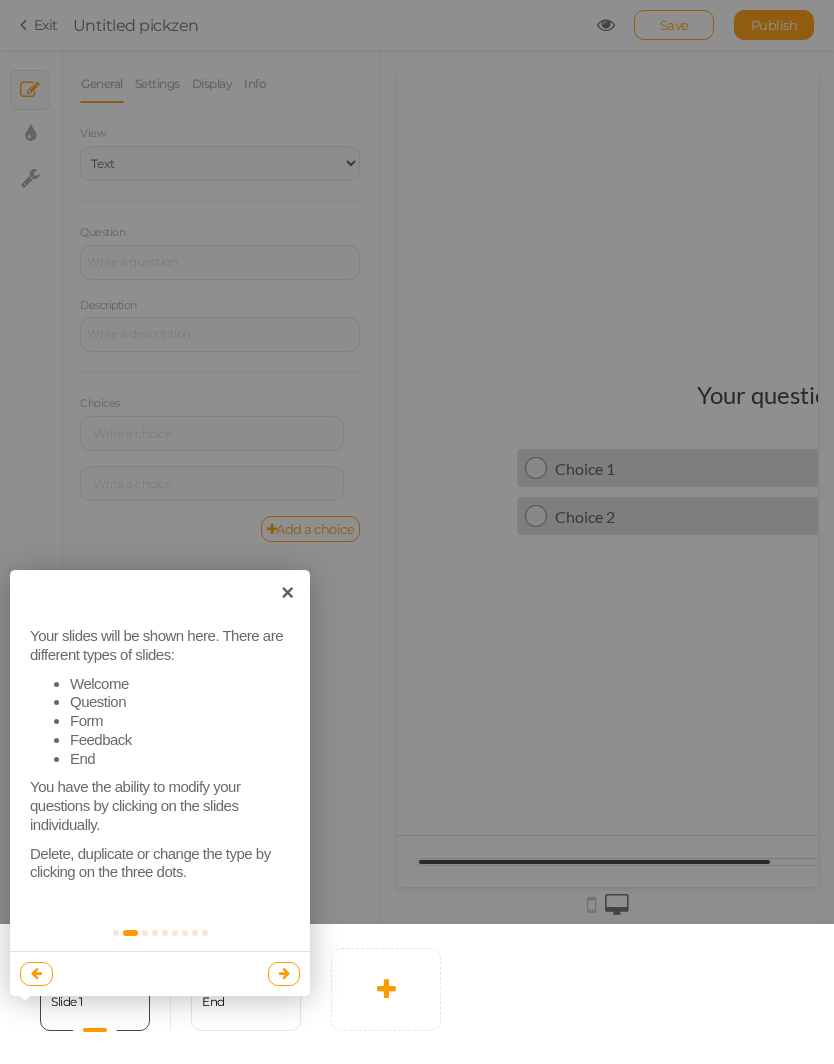 click at bounding box center [417, 1081] 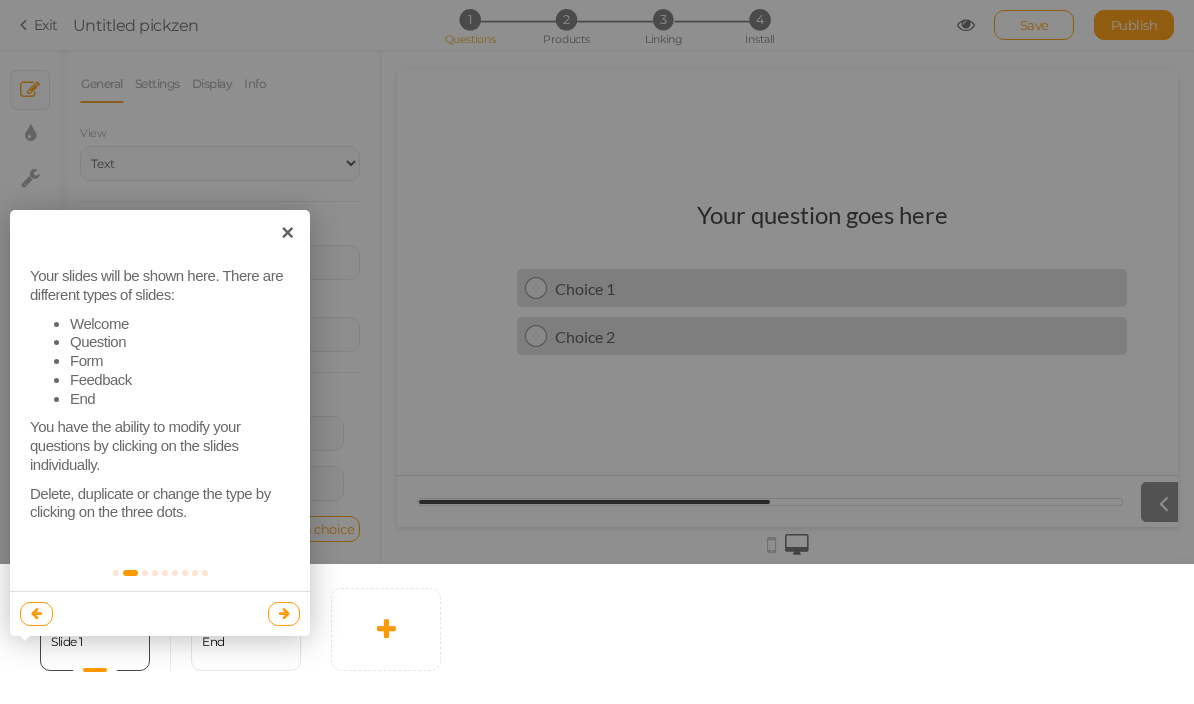 click at bounding box center (597, 721) 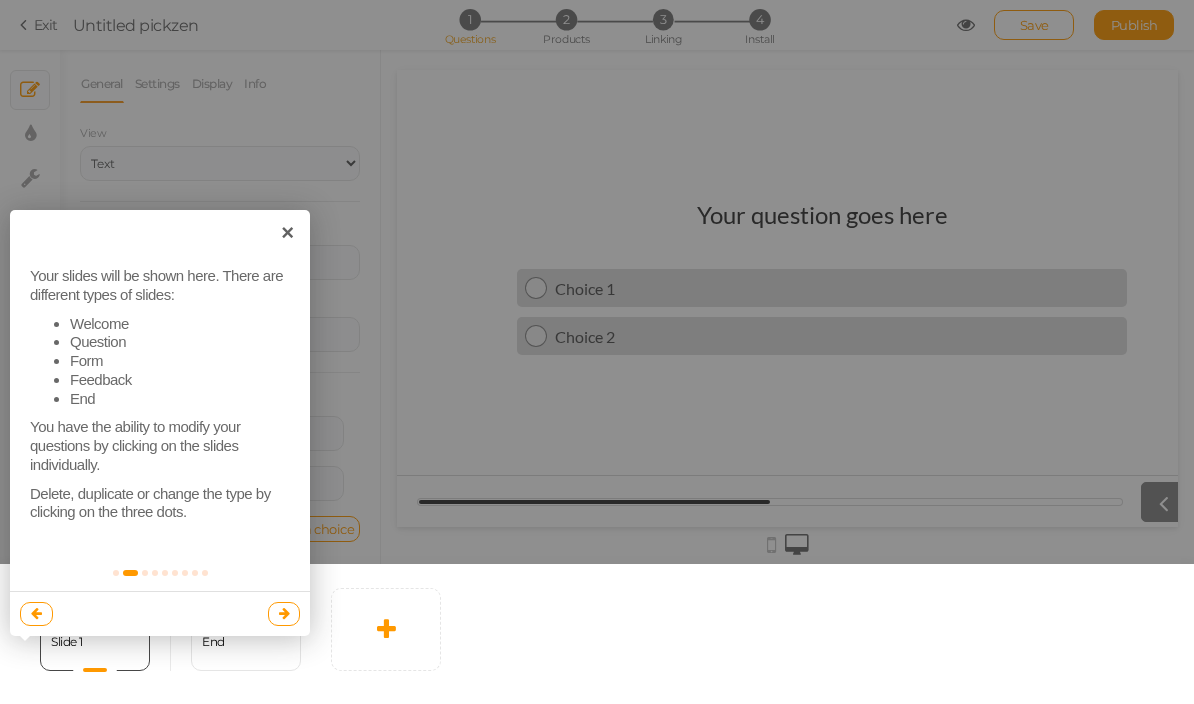 click at bounding box center (597, 352) 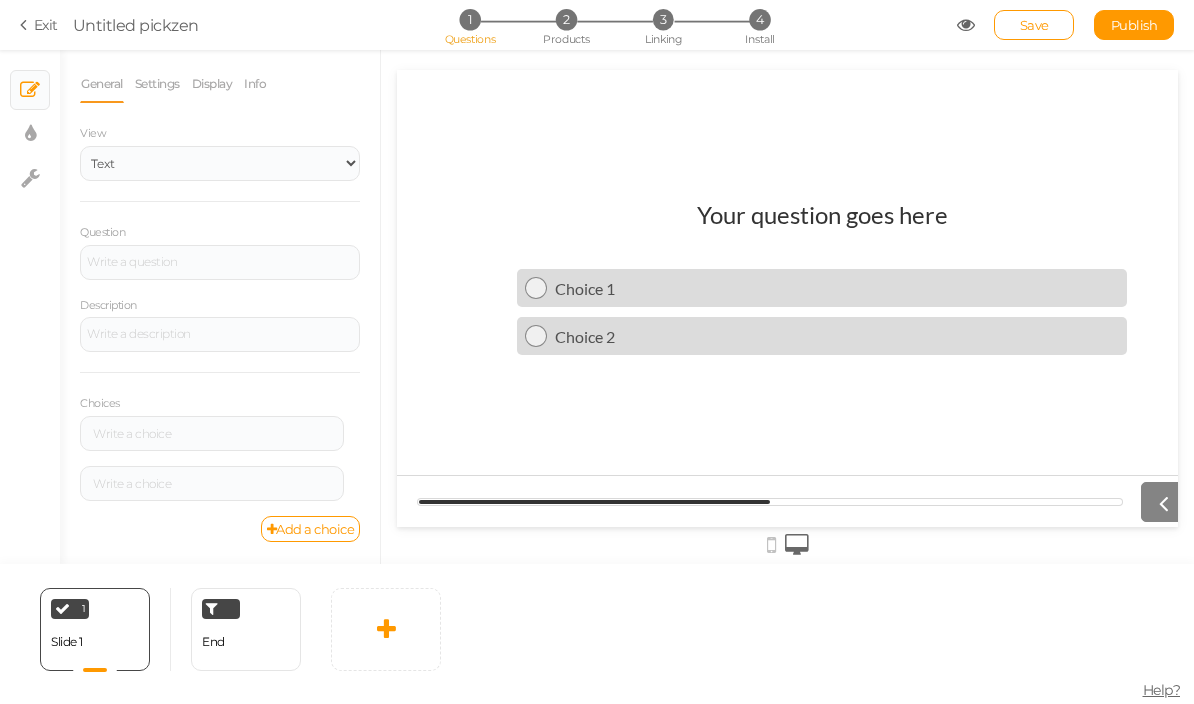 scroll, scrollTop: 0, scrollLeft: 0, axis: both 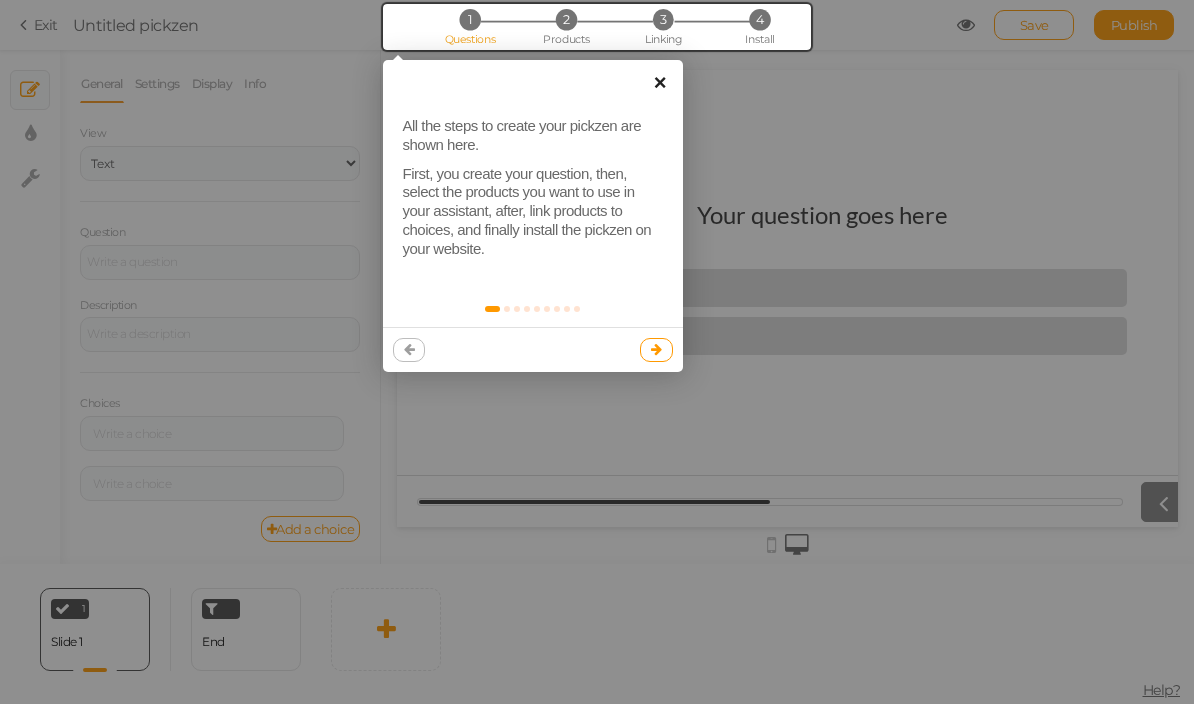 click on "×" at bounding box center (660, 82) 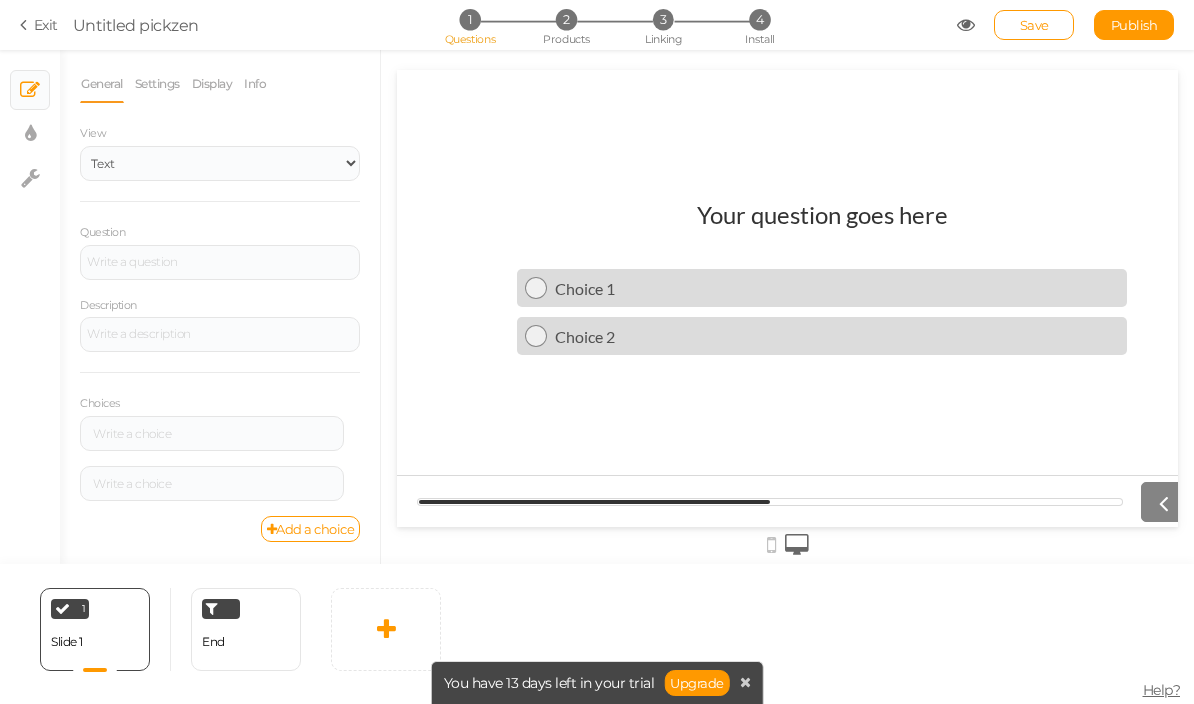 click on "Your question goes here" at bounding box center [822, 224] 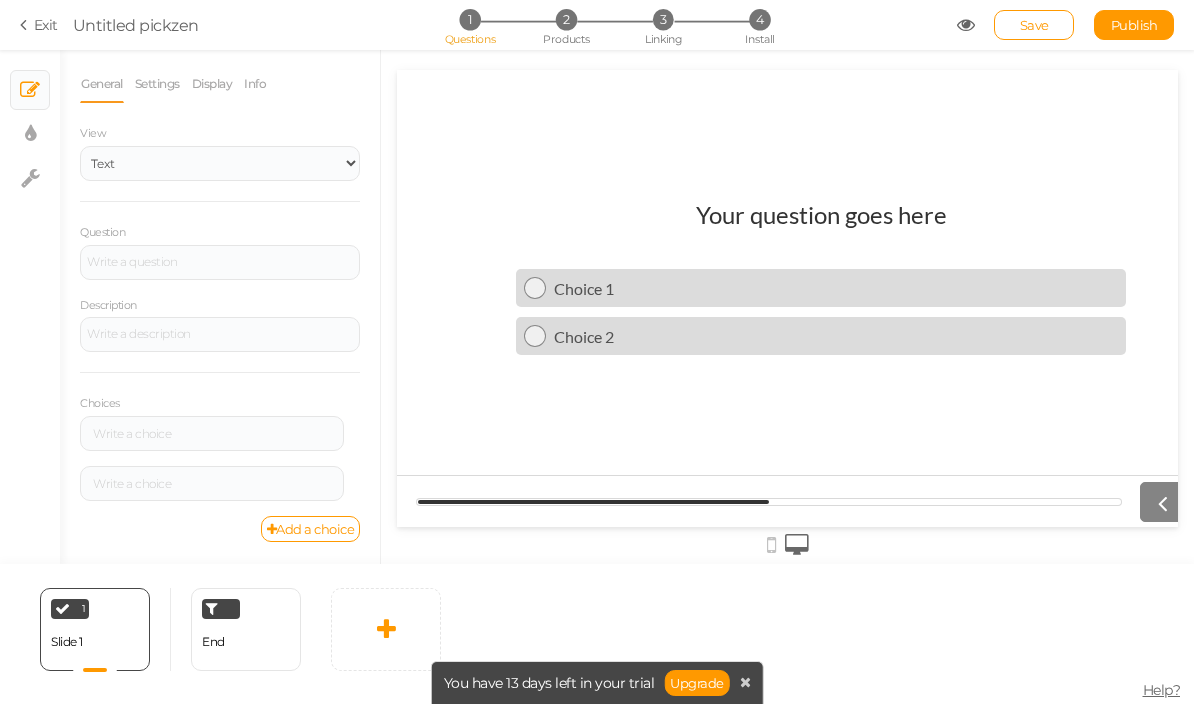 click on "Your question goes here" at bounding box center (821, 224) 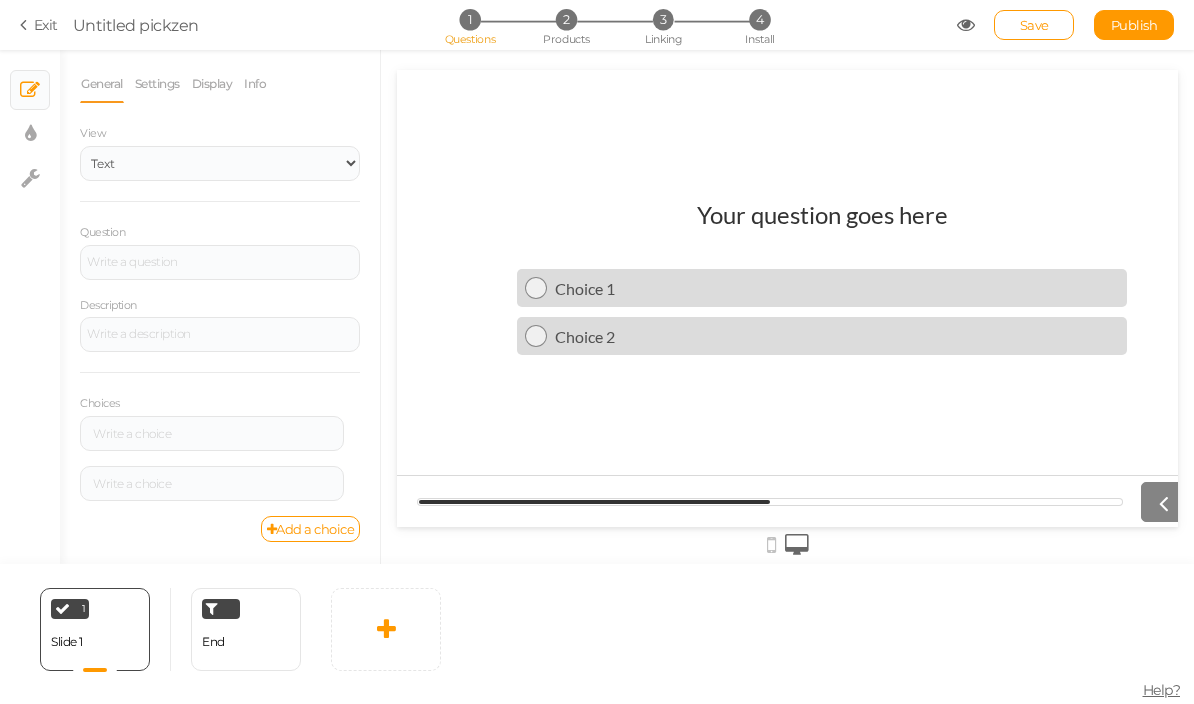 scroll, scrollTop: 0, scrollLeft: 0, axis: both 